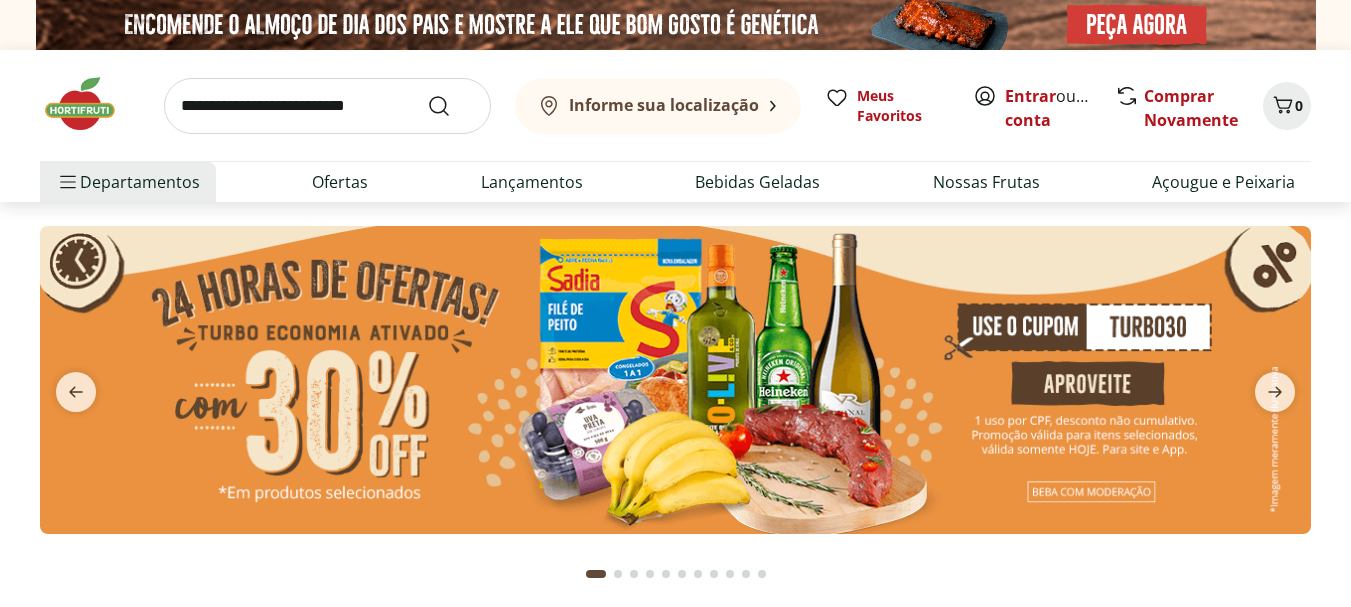 scroll, scrollTop: 0, scrollLeft: 0, axis: both 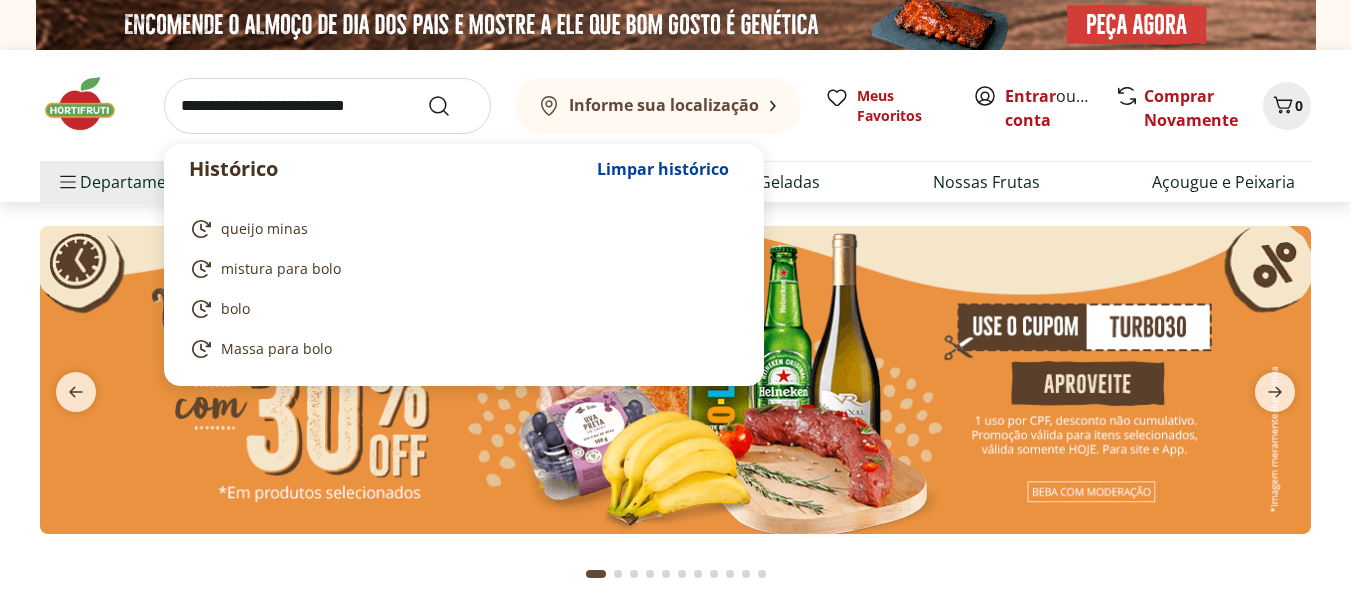 click at bounding box center [327, 106] 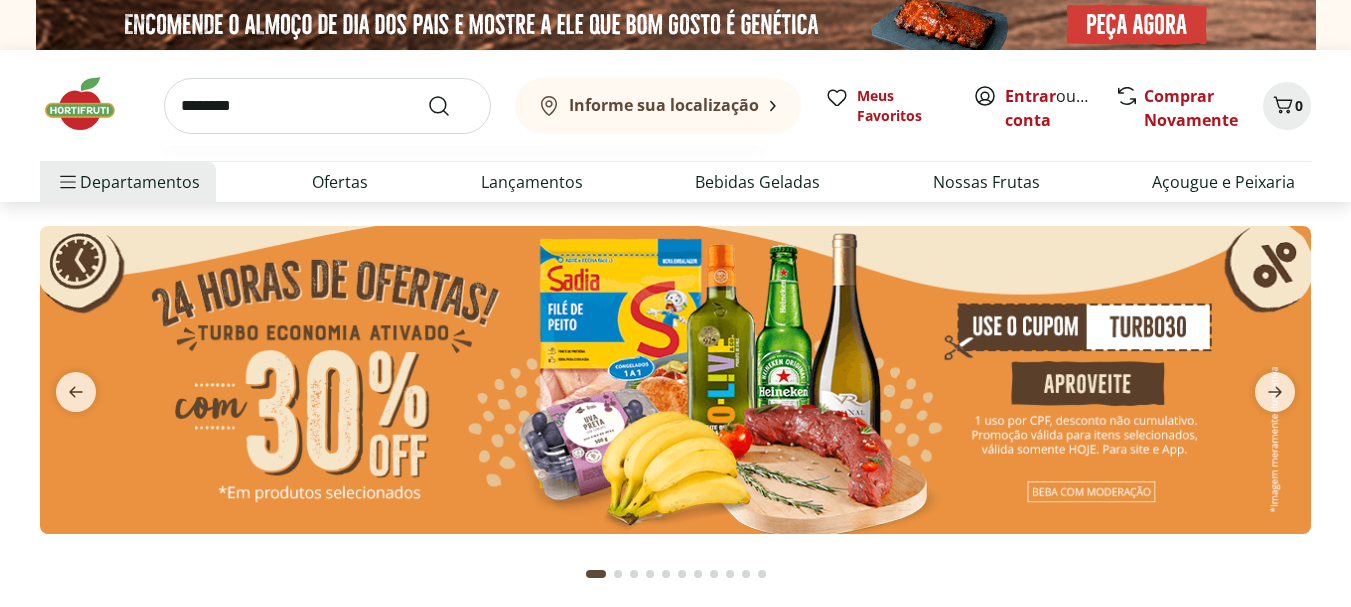 type on "********" 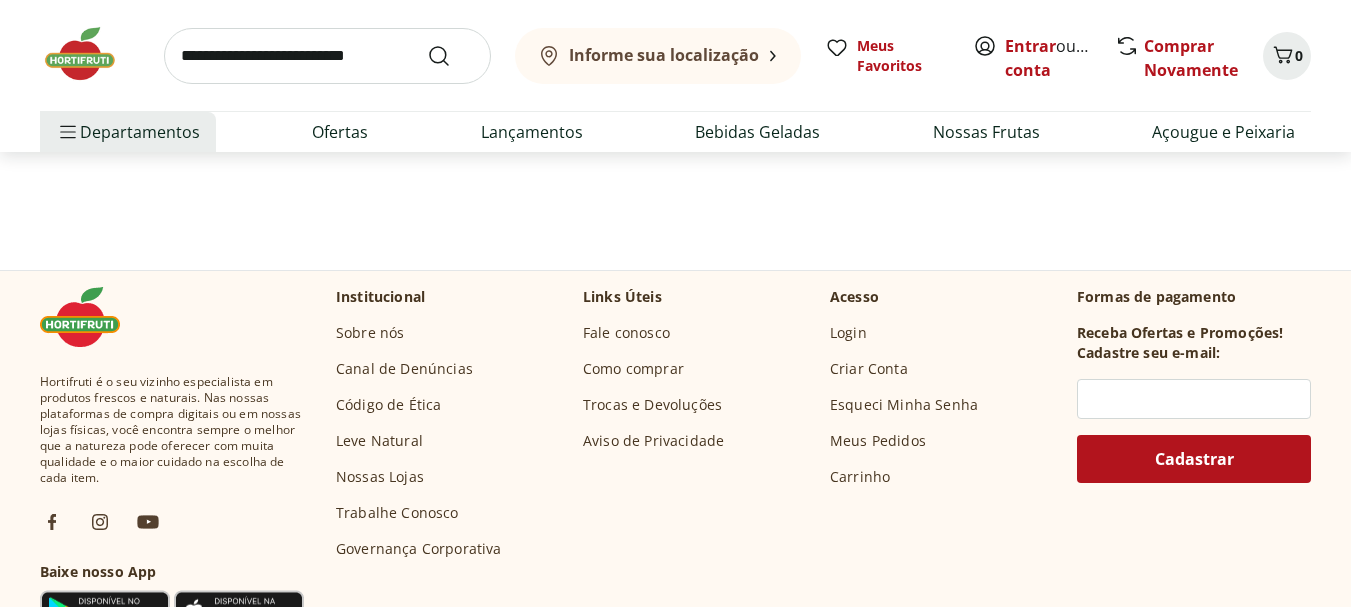 select on "**********" 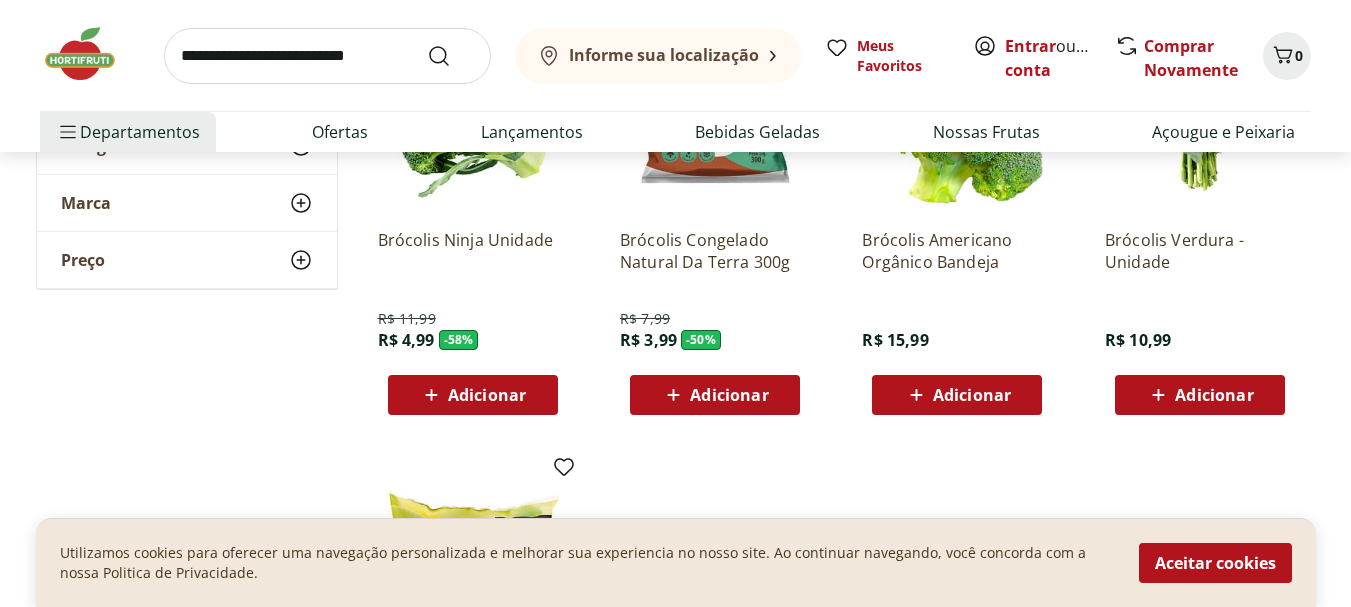 scroll, scrollTop: 300, scrollLeft: 0, axis: vertical 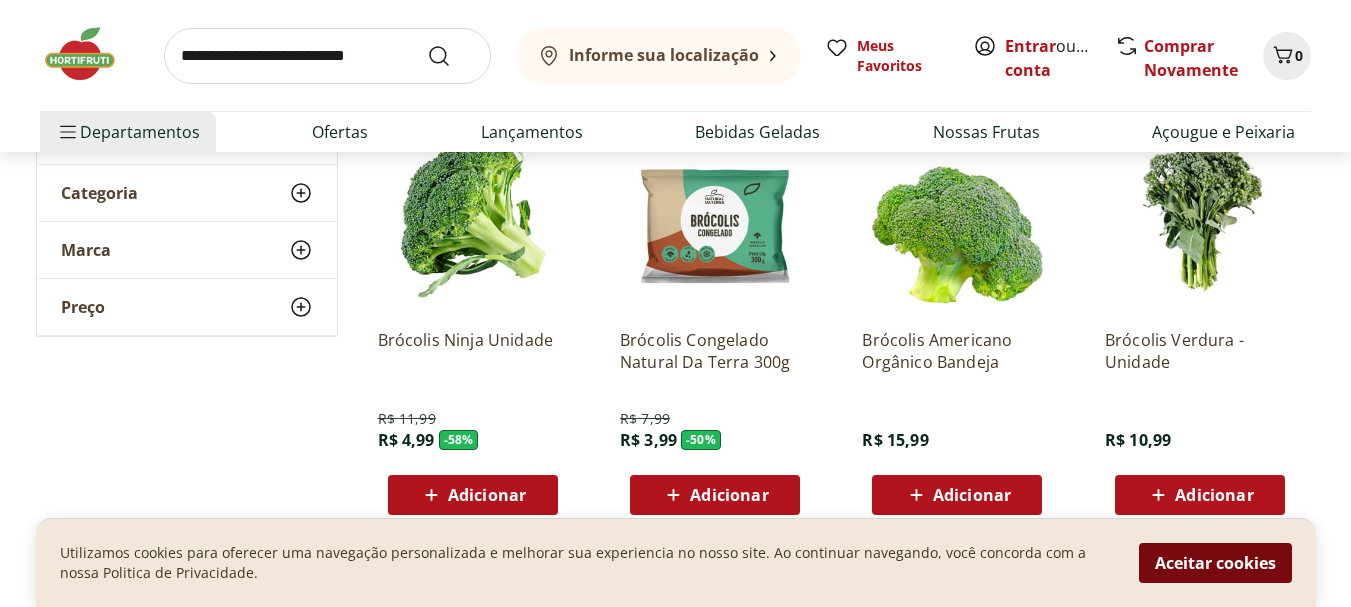 click on "Aceitar cookies" at bounding box center [1215, 563] 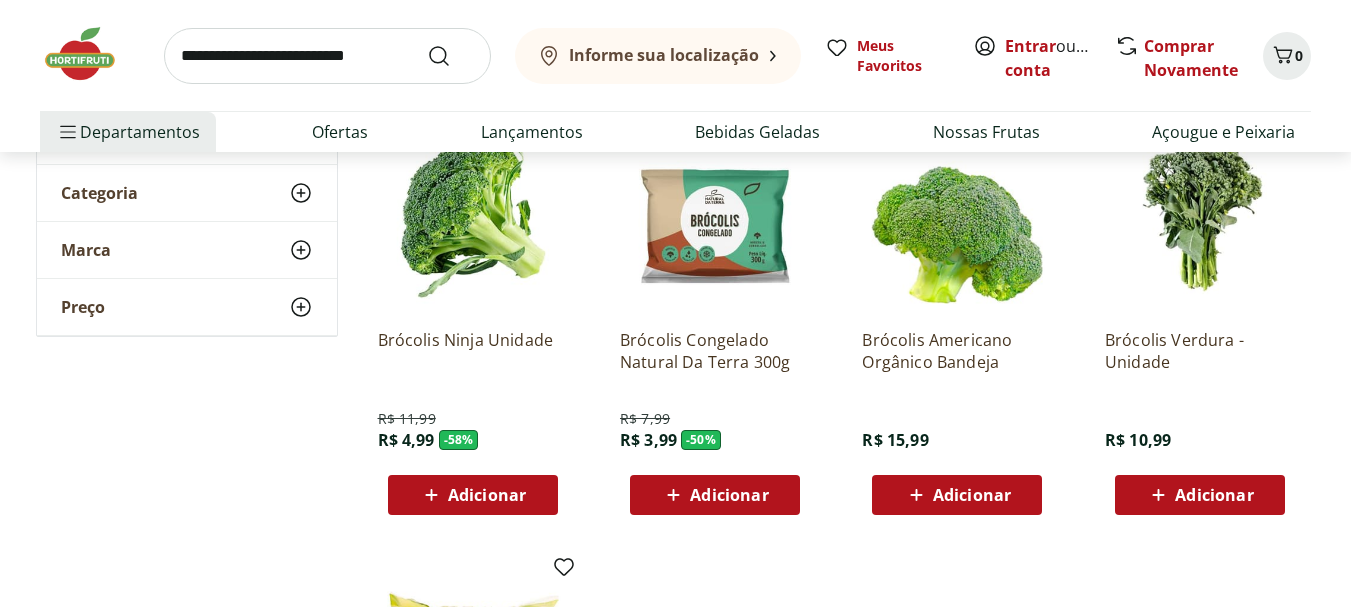 scroll, scrollTop: 200, scrollLeft: 0, axis: vertical 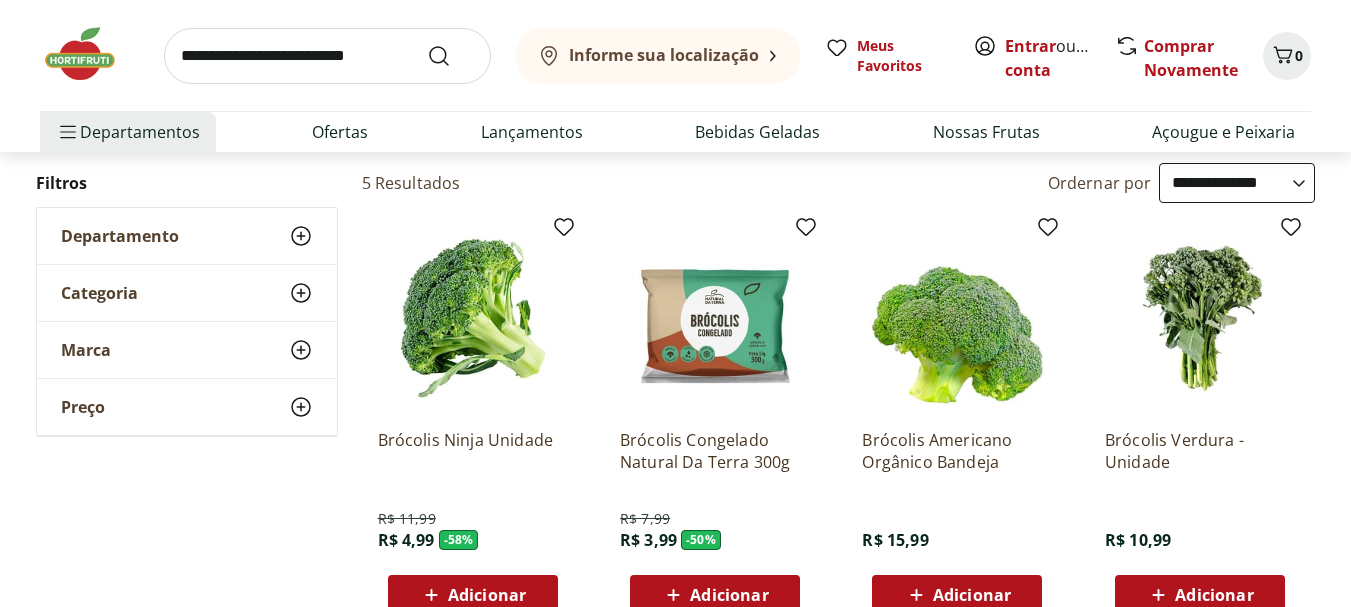 click at bounding box center (327, 56) 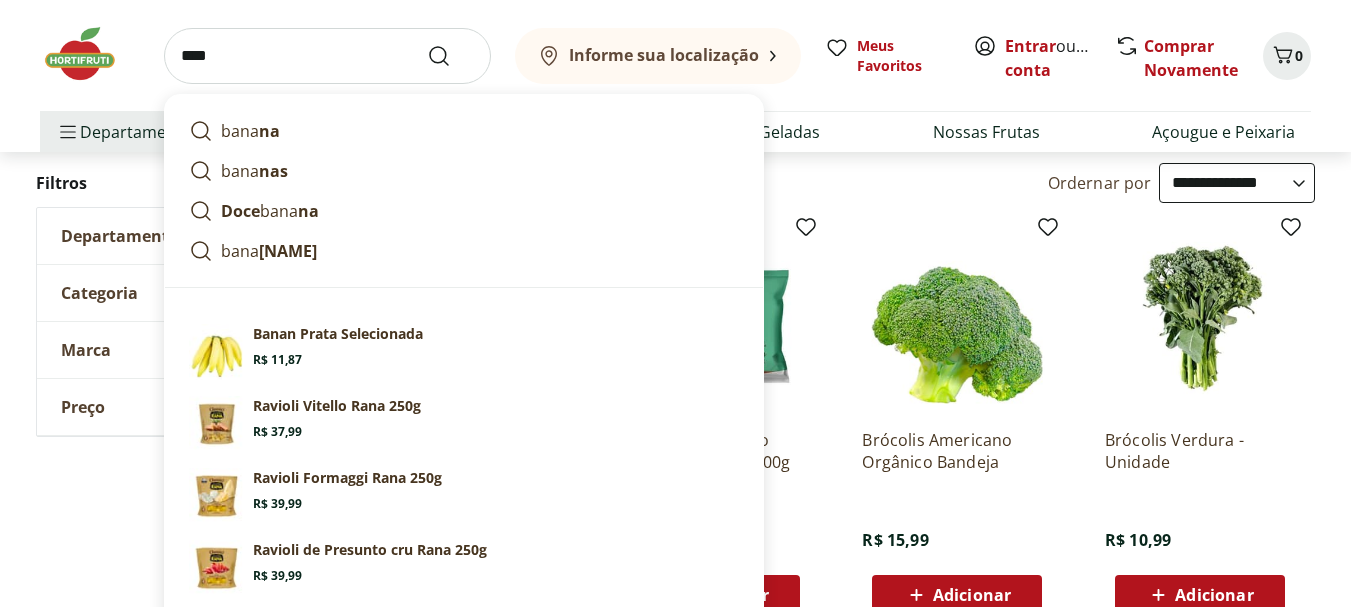 click on "****" at bounding box center [327, 56] 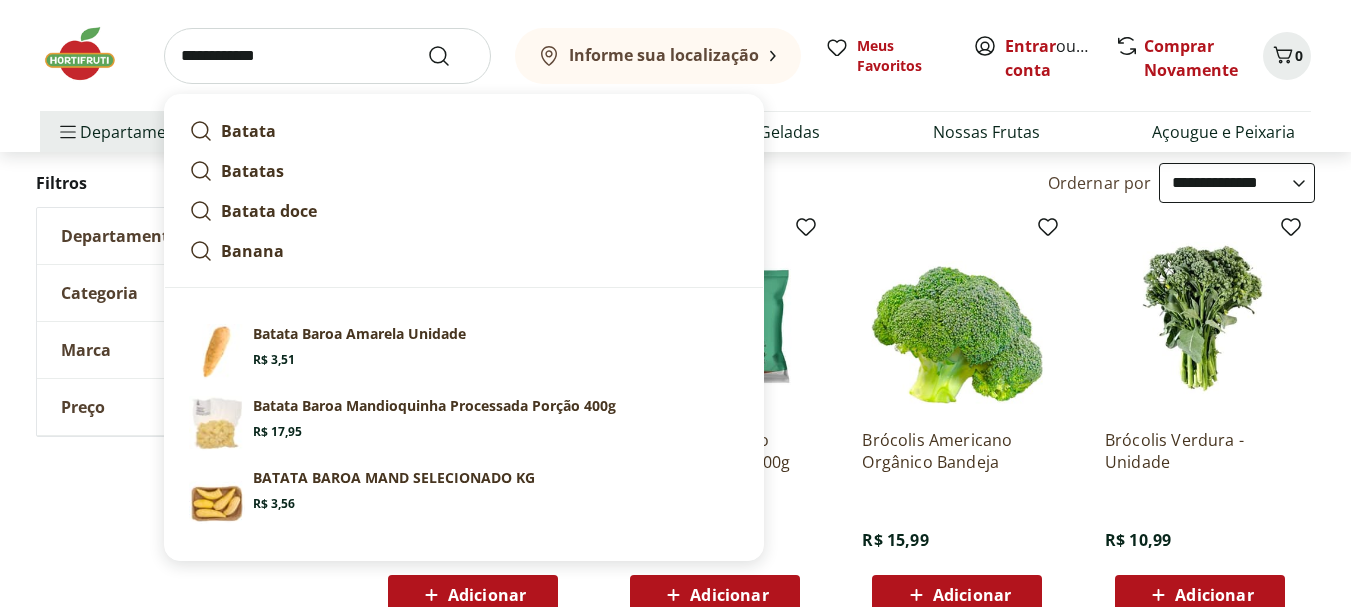 type on "**********" 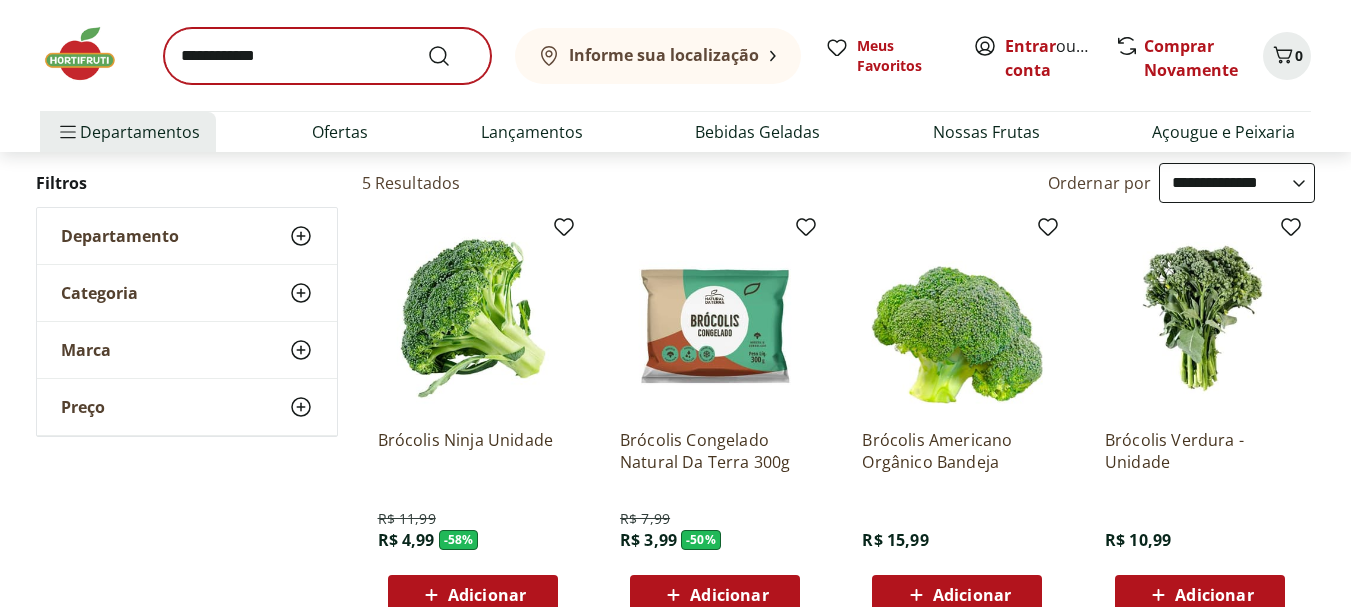 scroll, scrollTop: 0, scrollLeft: 0, axis: both 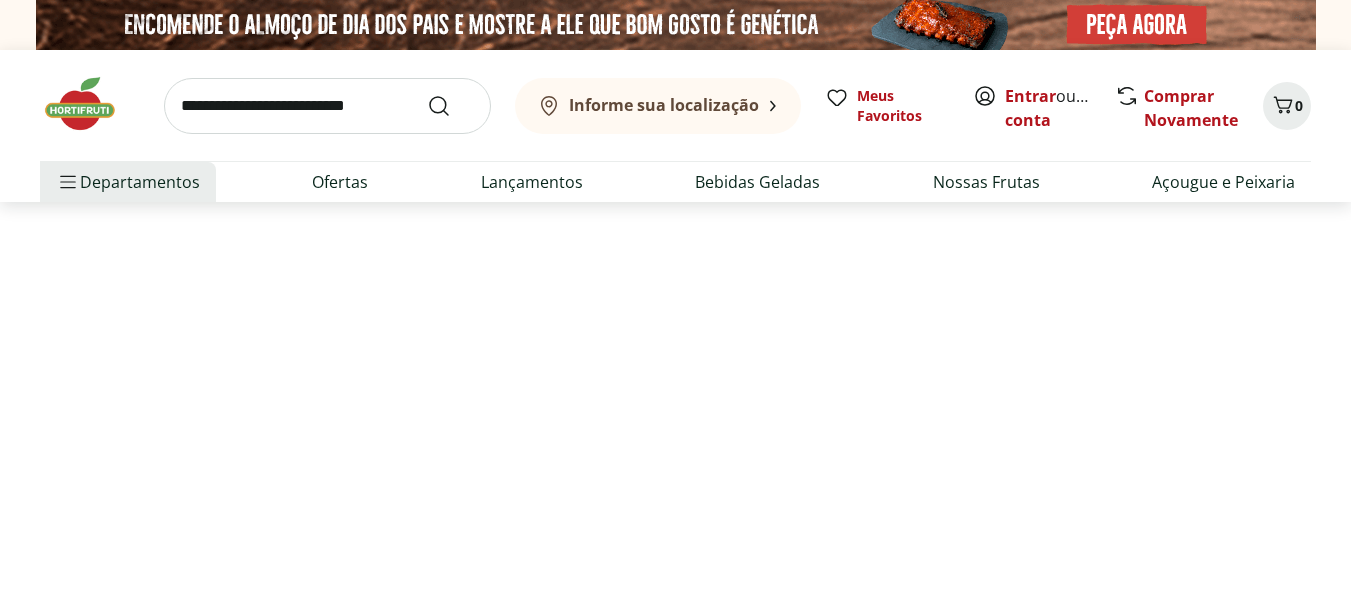 select on "**********" 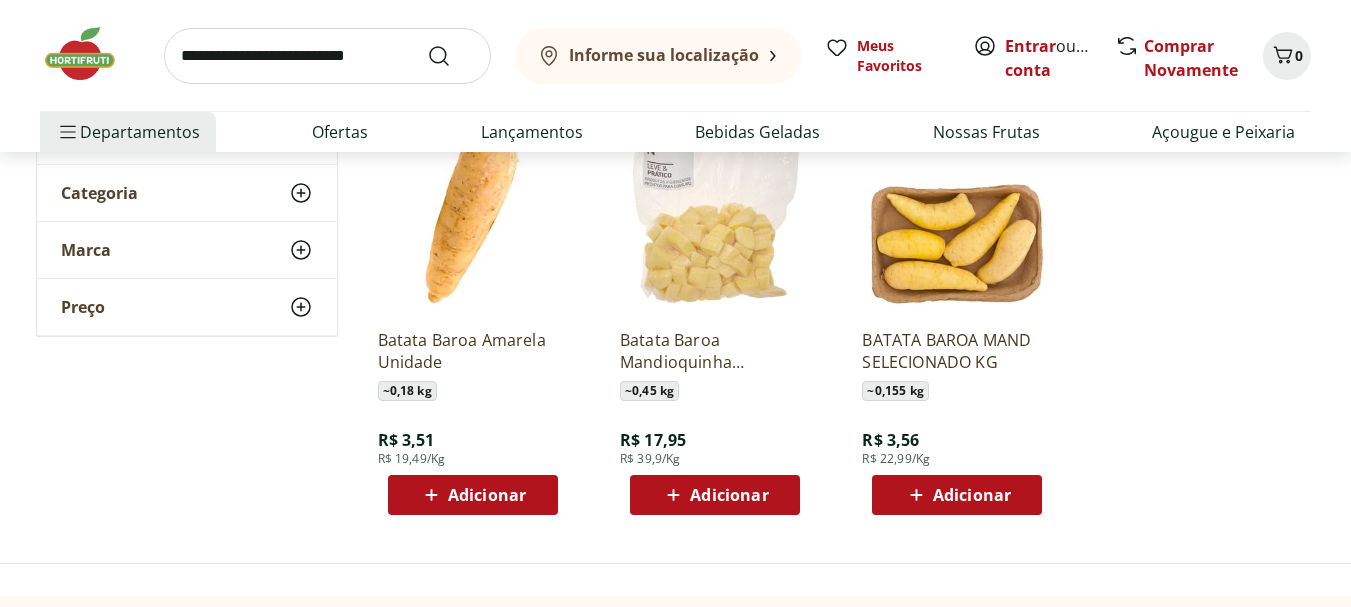 scroll, scrollTop: 0, scrollLeft: 0, axis: both 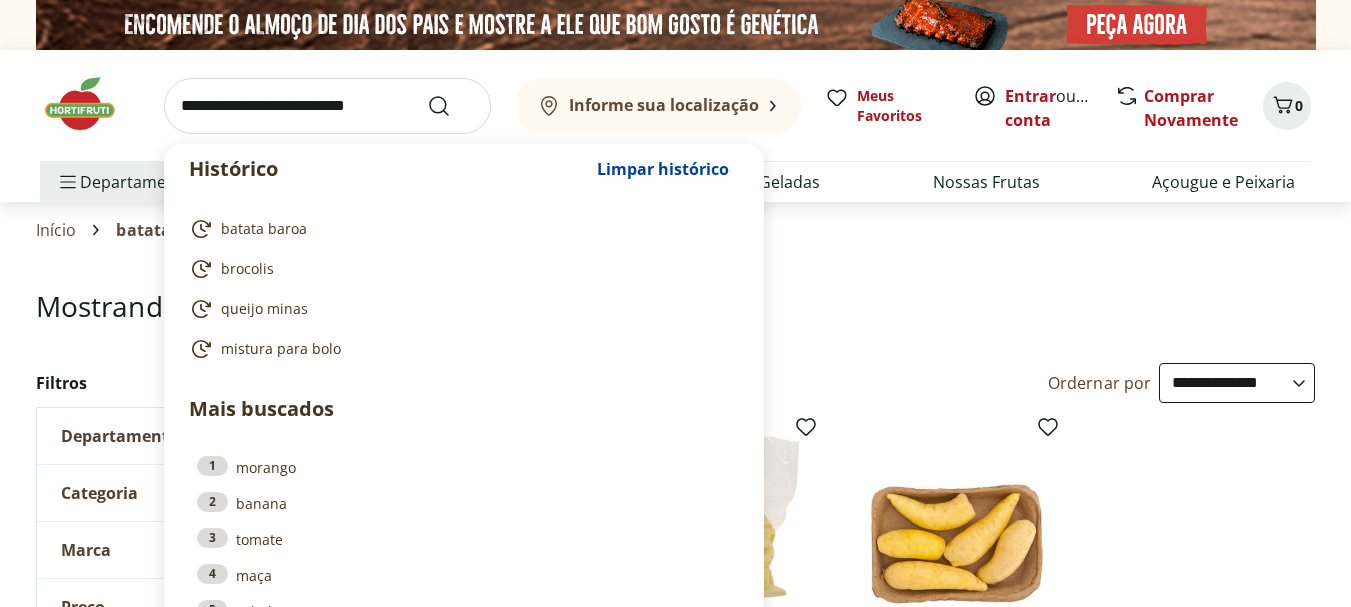 click at bounding box center (327, 106) 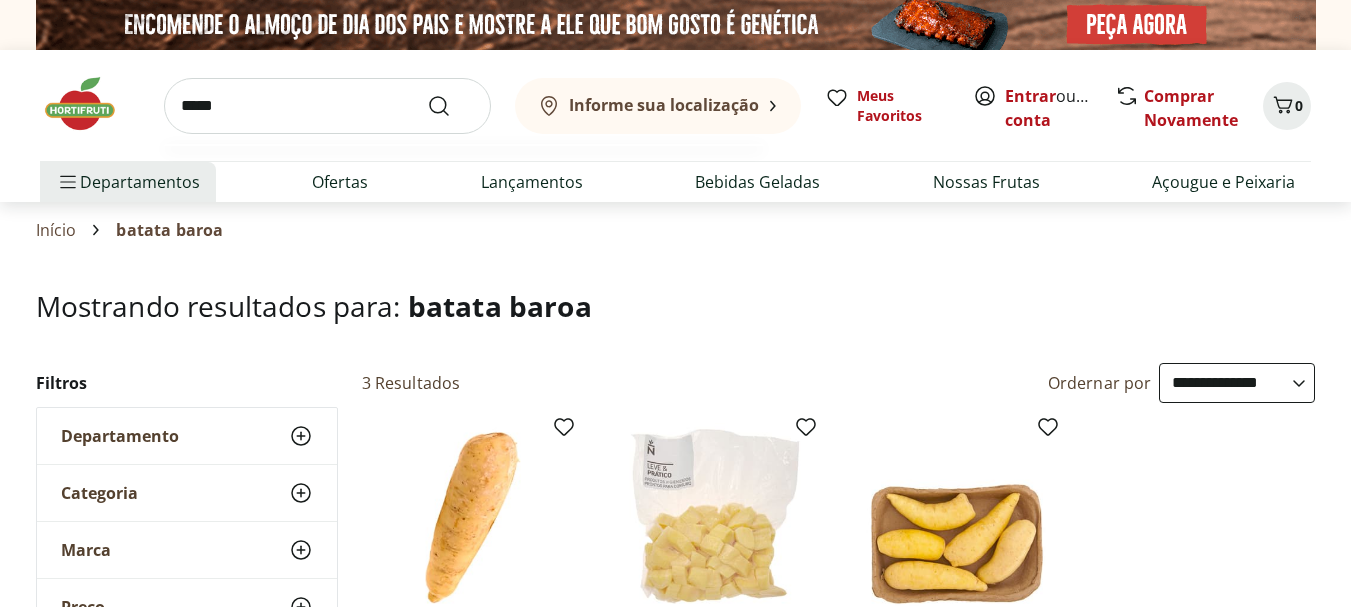 type on "*****" 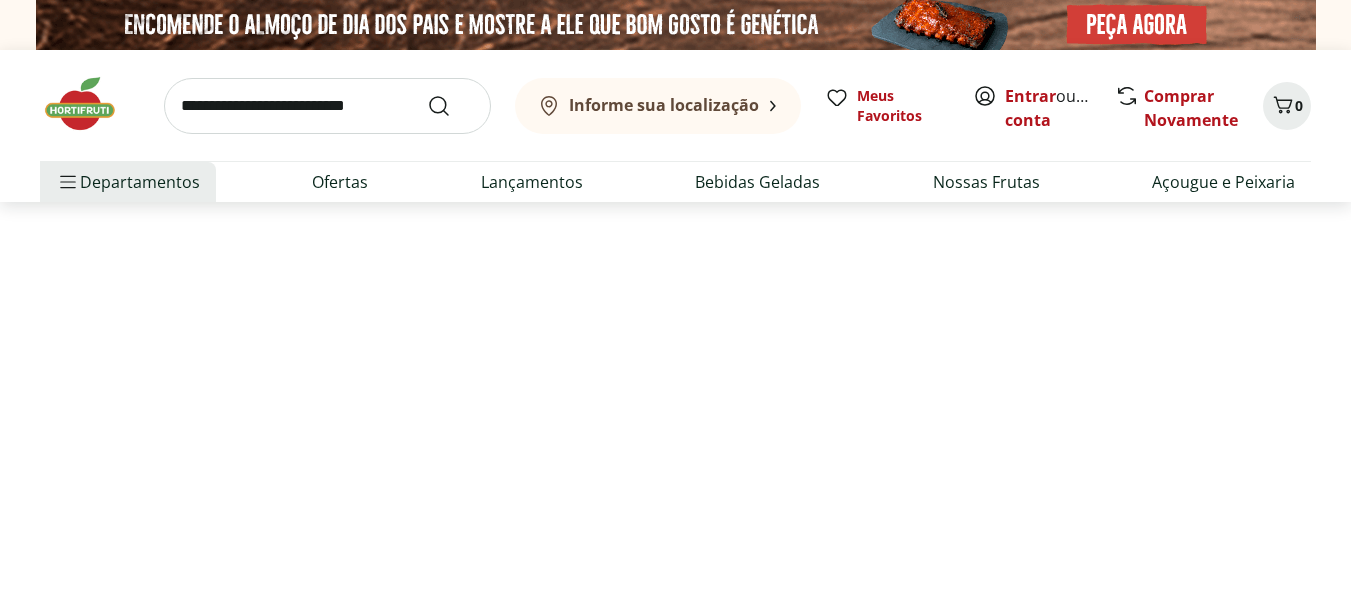 select on "**********" 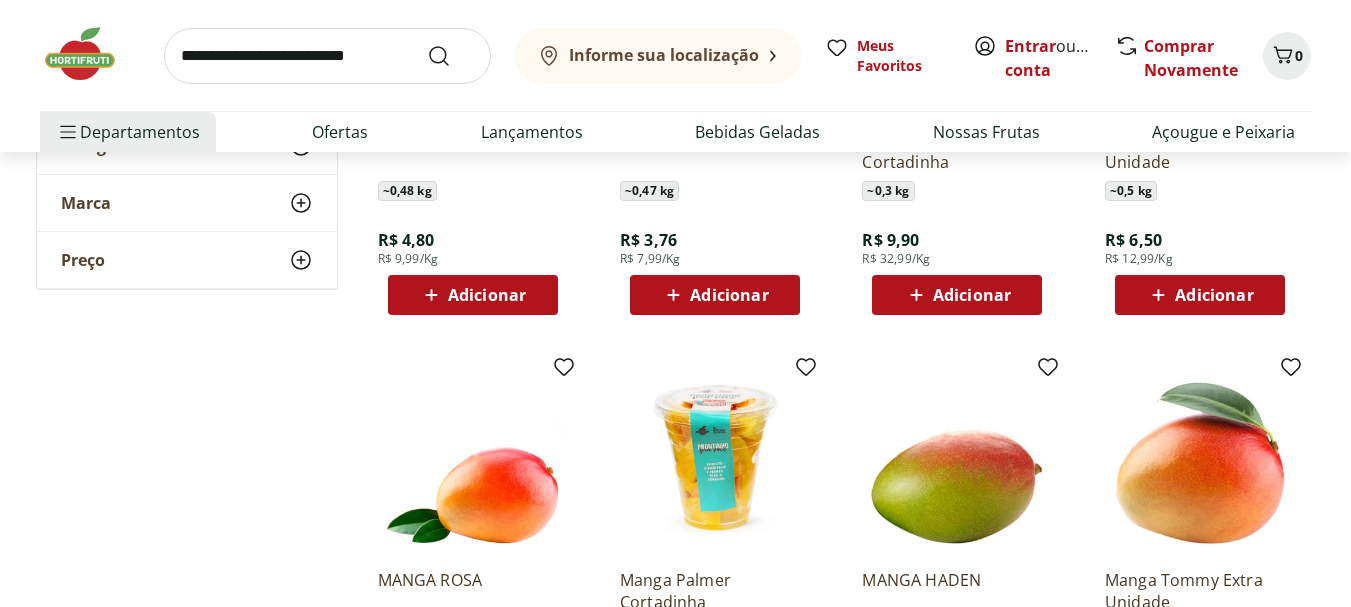 scroll, scrollTop: 400, scrollLeft: 0, axis: vertical 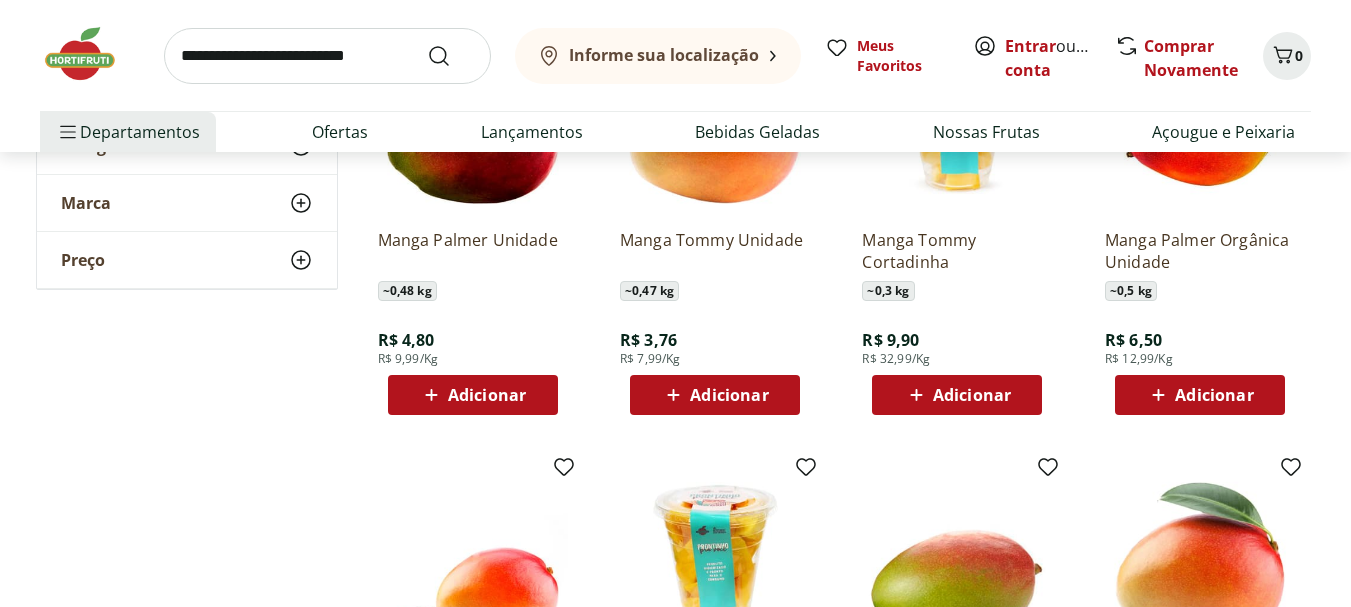 click at bounding box center [327, 56] 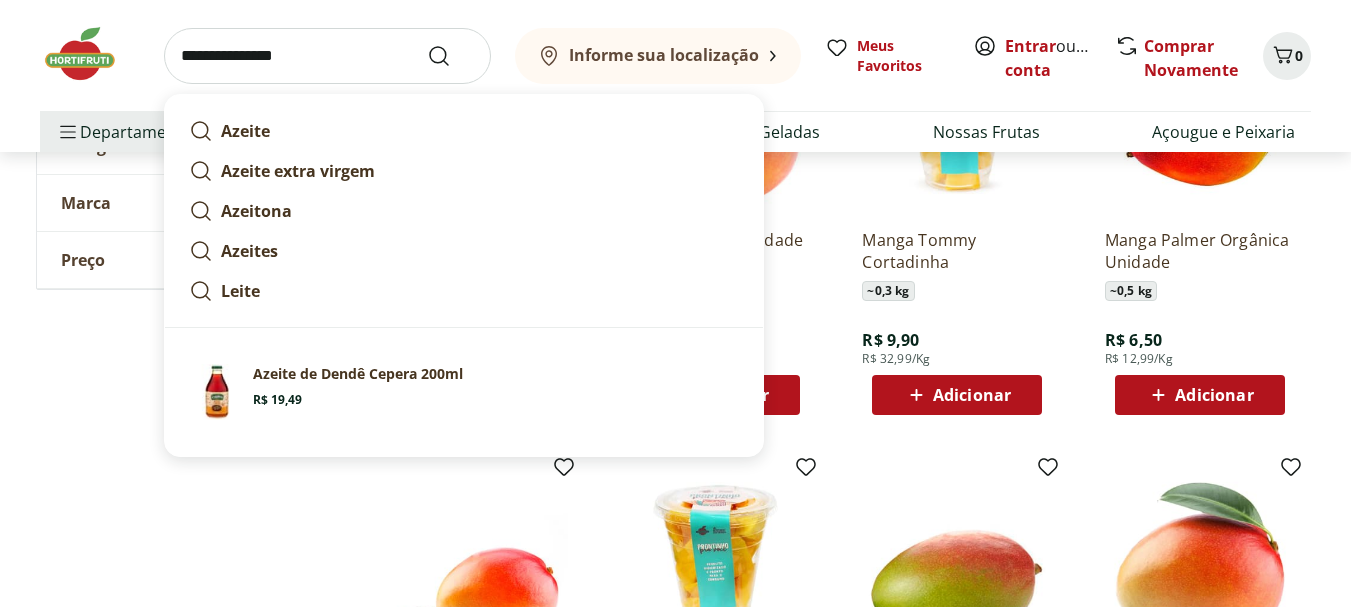 type on "**********" 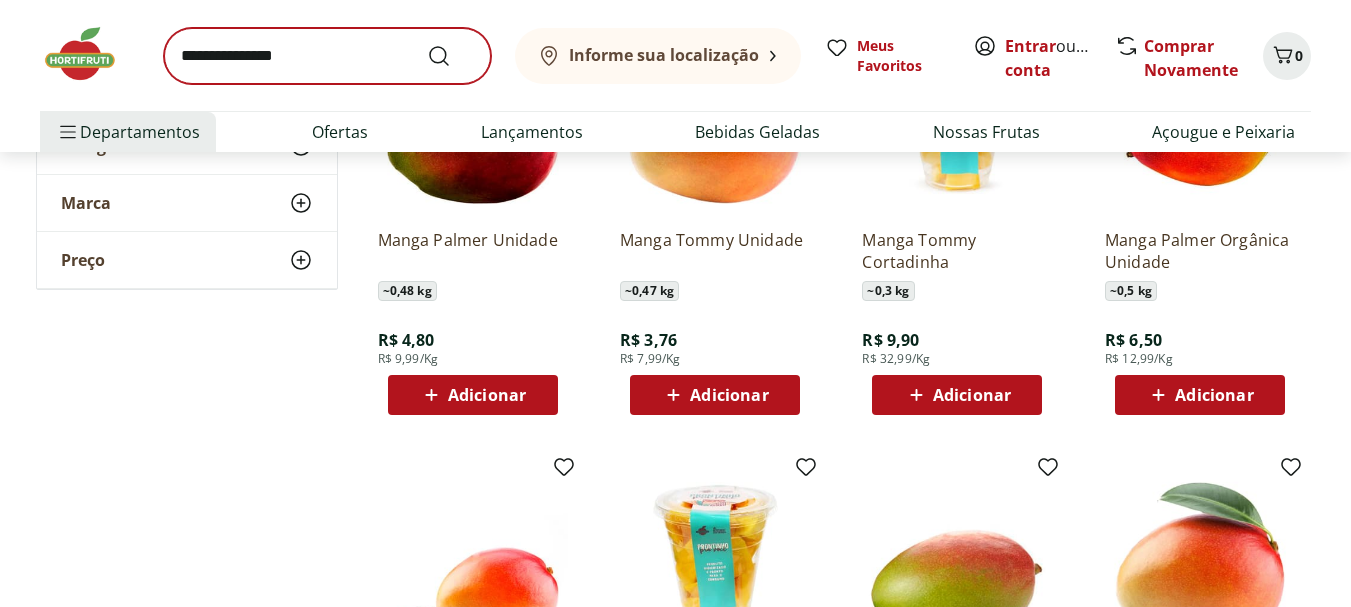 scroll, scrollTop: 0, scrollLeft: 0, axis: both 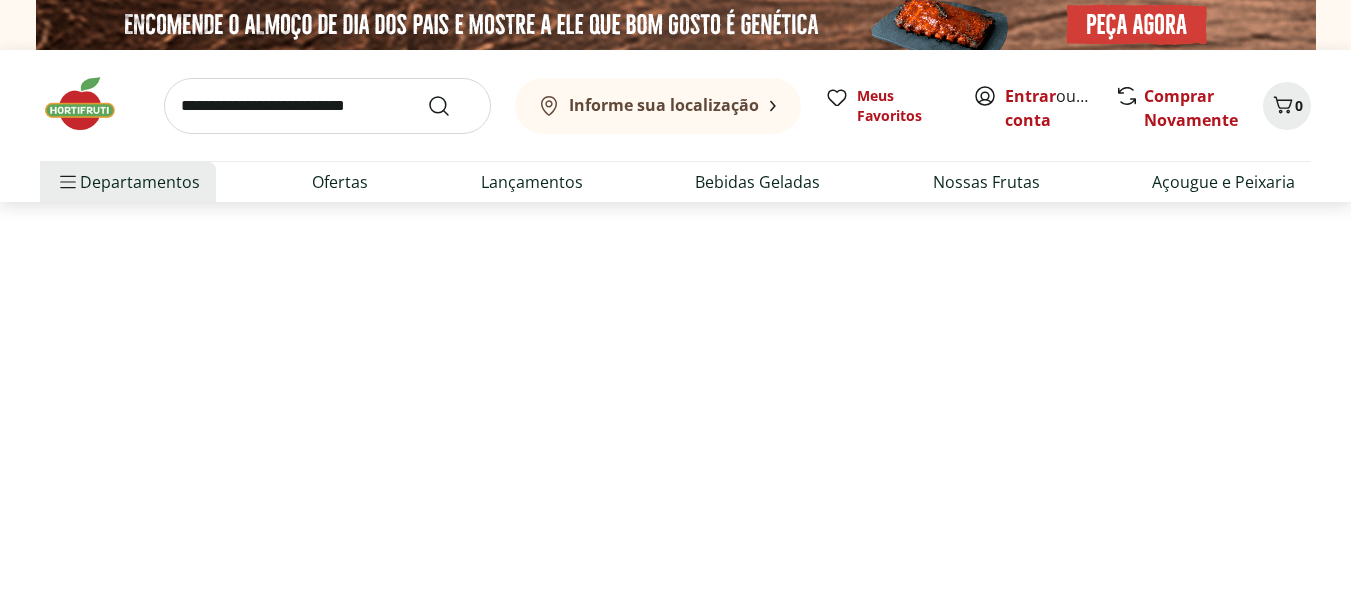 select on "**********" 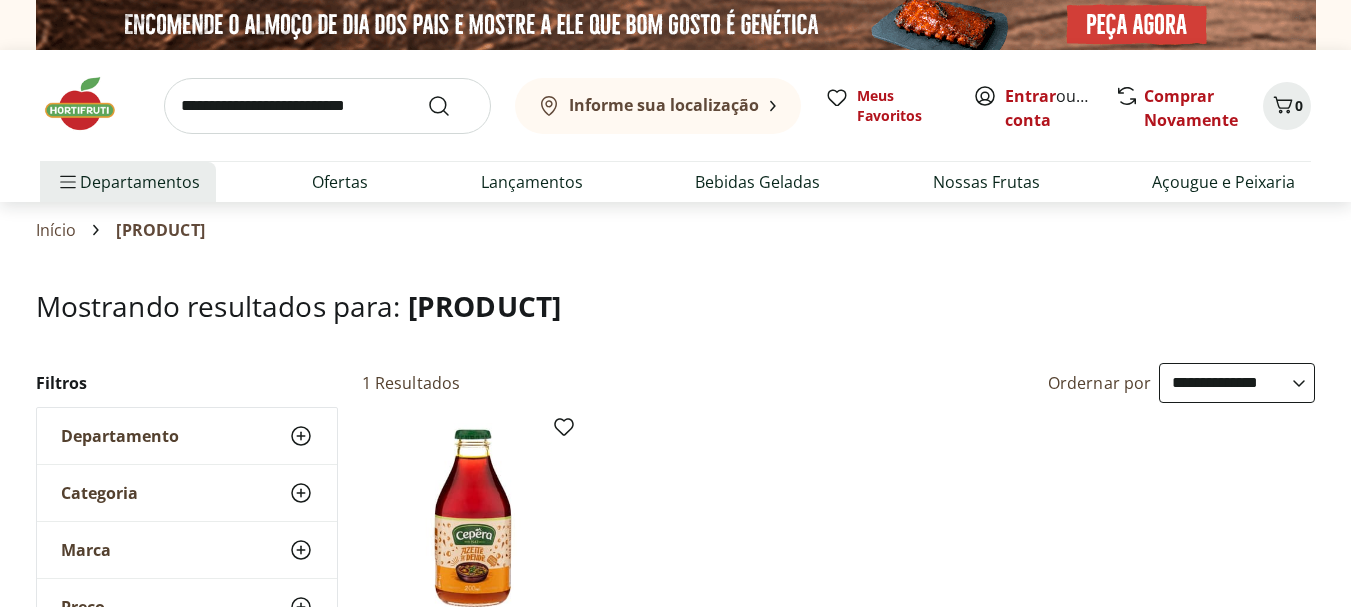 scroll, scrollTop: 300, scrollLeft: 0, axis: vertical 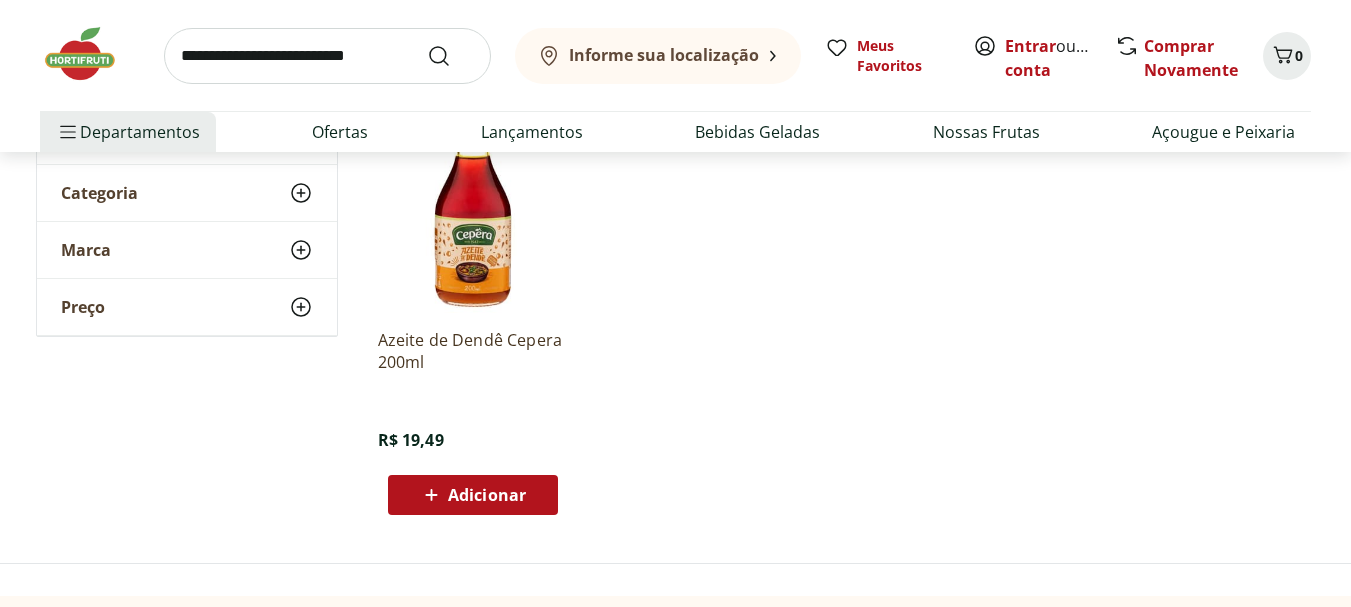 click at bounding box center [327, 56] 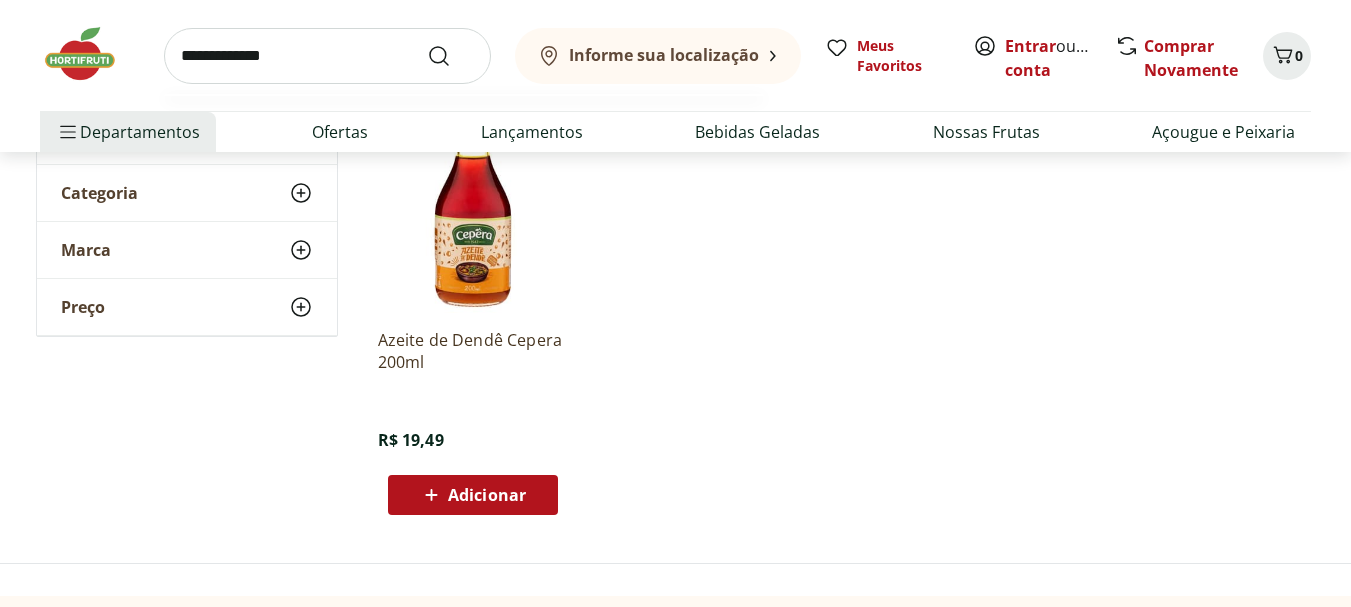 type on "**********" 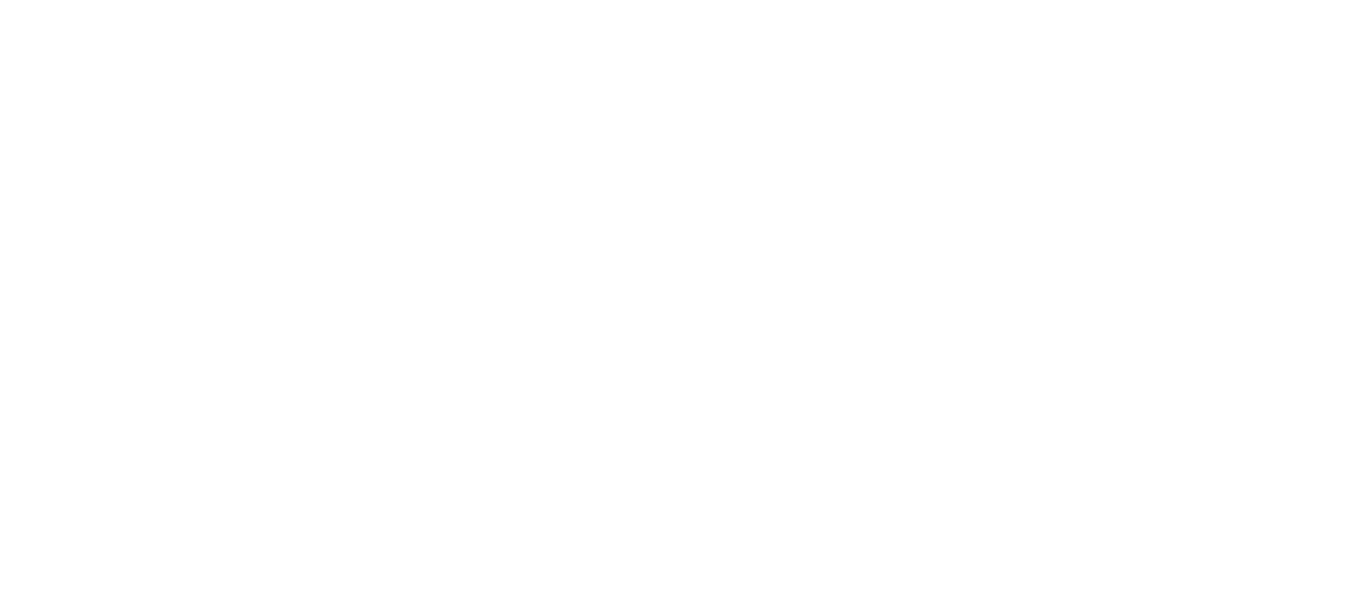 scroll, scrollTop: 0, scrollLeft: 0, axis: both 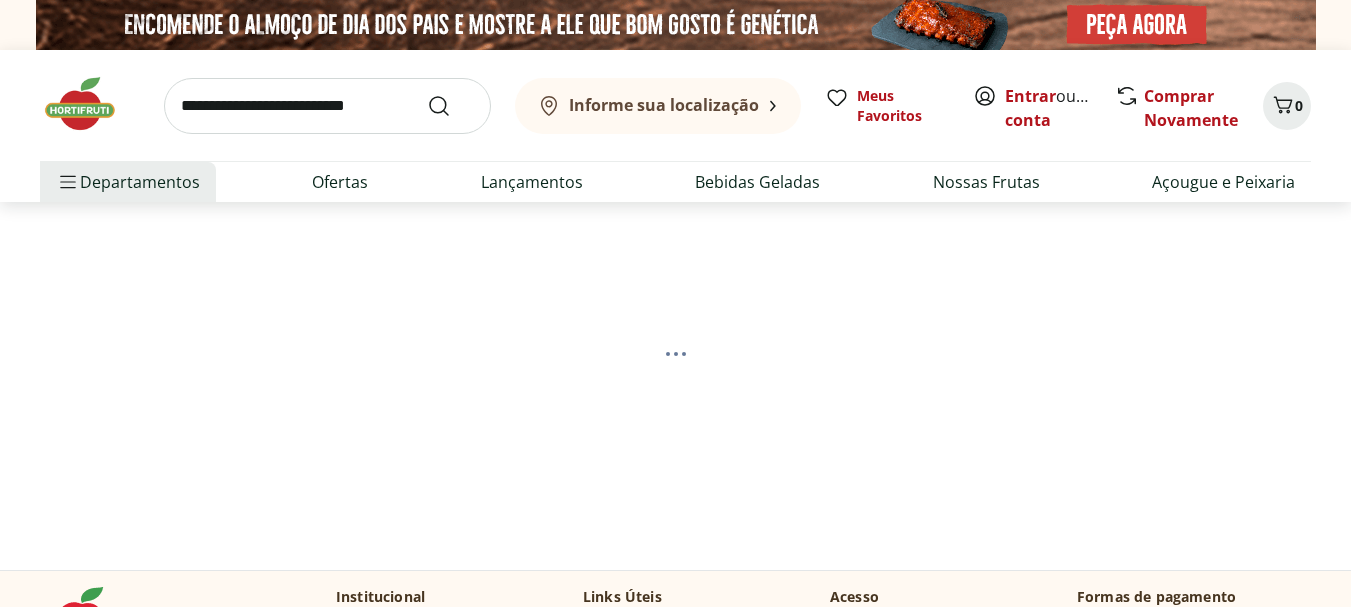 select on "**********" 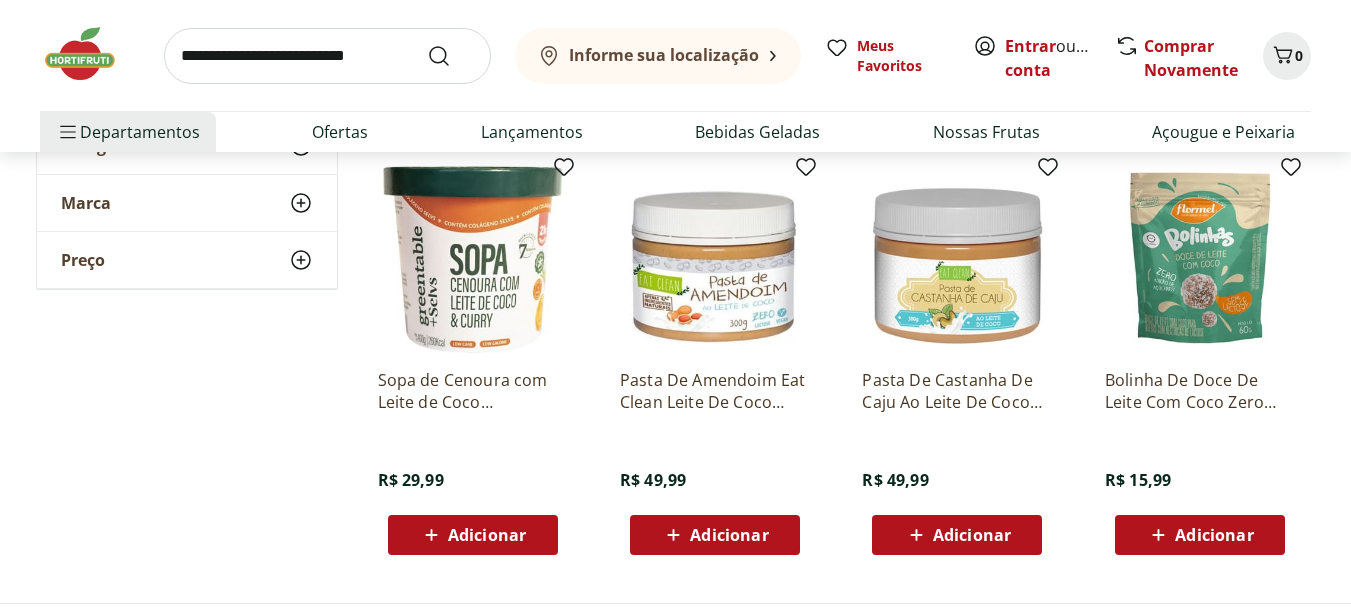 scroll, scrollTop: 200, scrollLeft: 0, axis: vertical 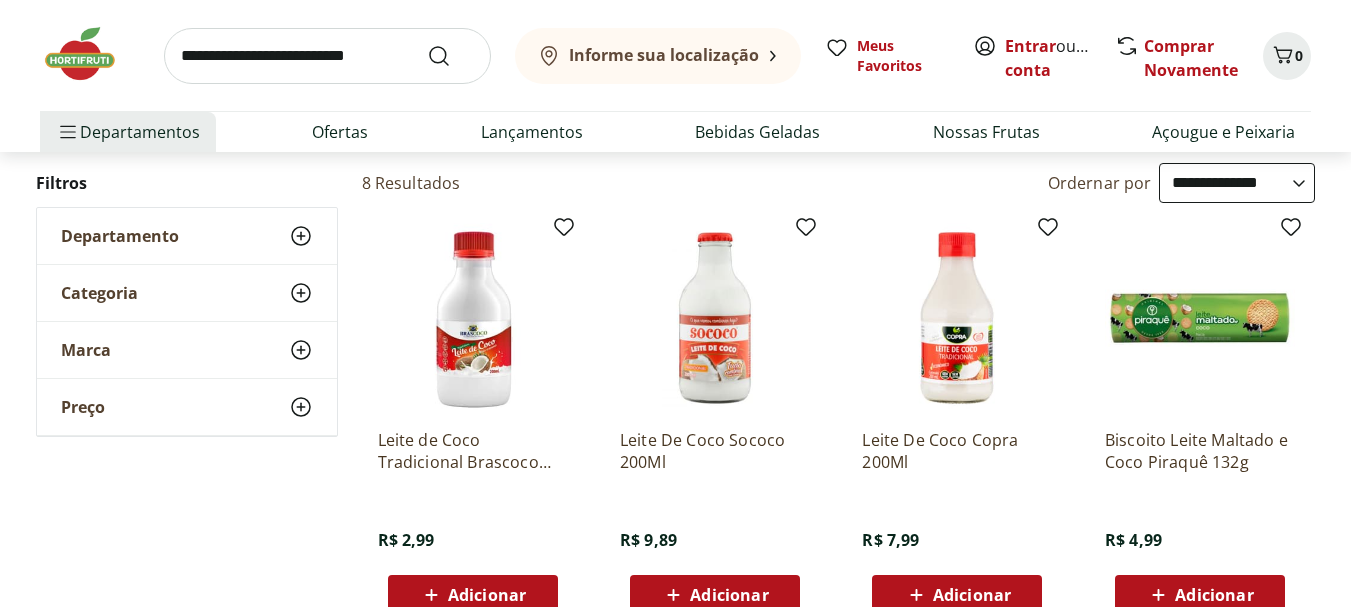 click at bounding box center [327, 56] 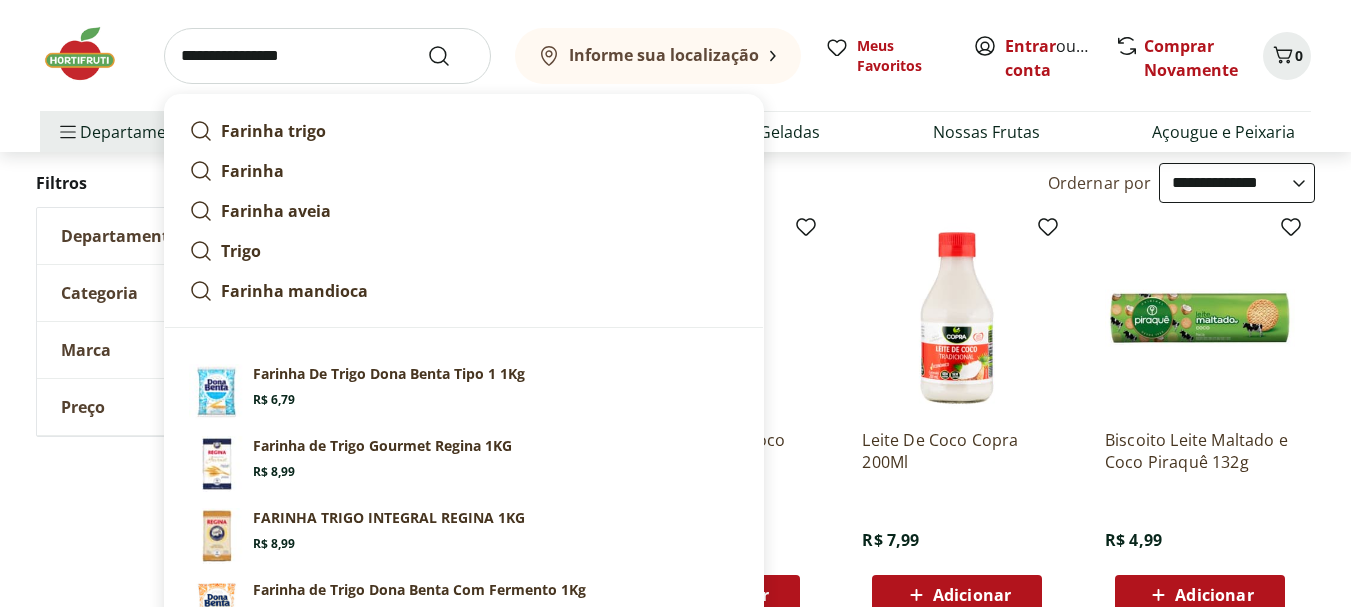 type on "**********" 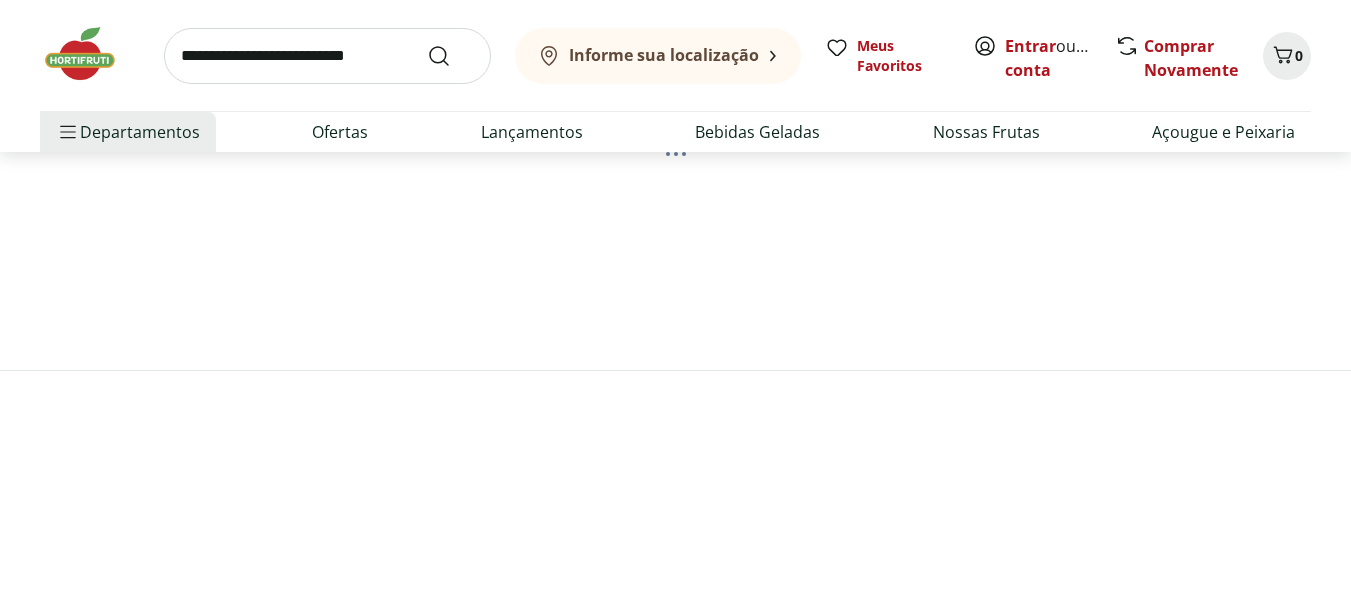 scroll, scrollTop: 0, scrollLeft: 0, axis: both 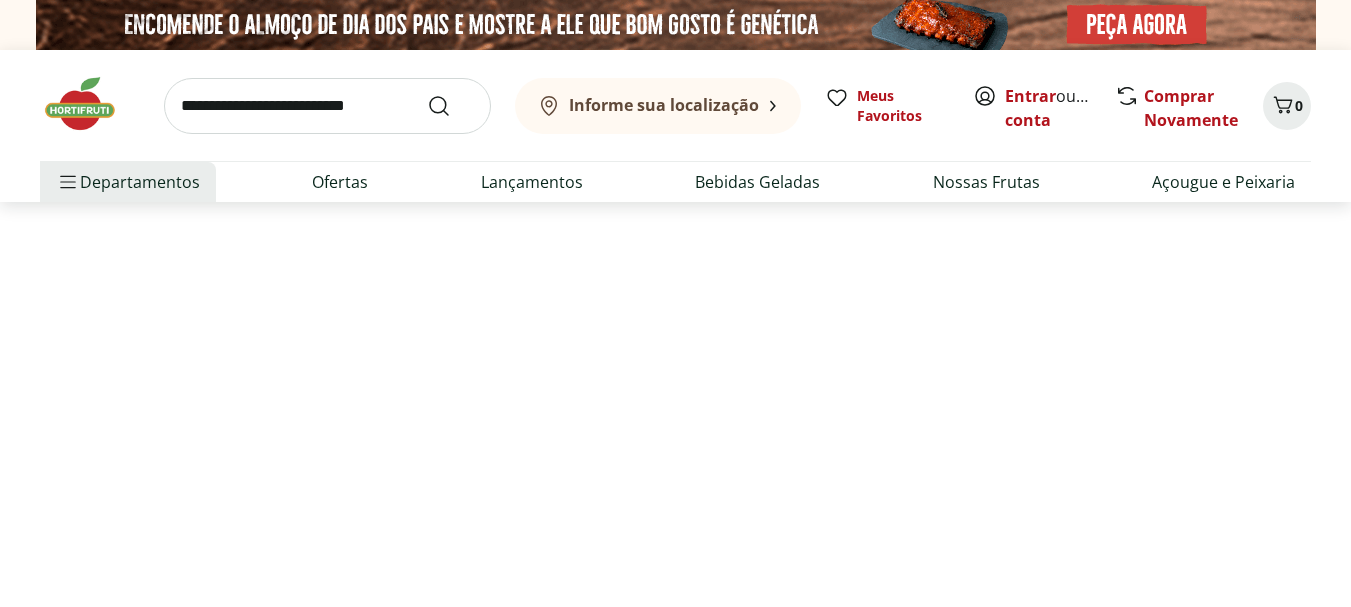 select on "**********" 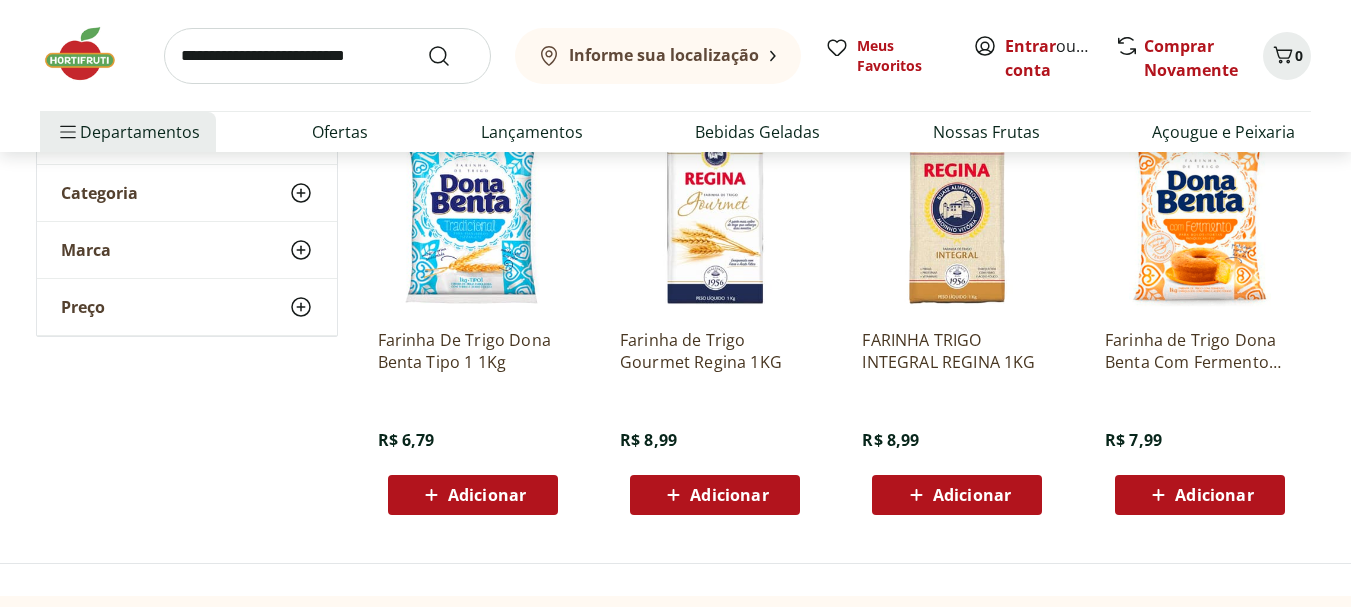 scroll, scrollTop: 200, scrollLeft: 0, axis: vertical 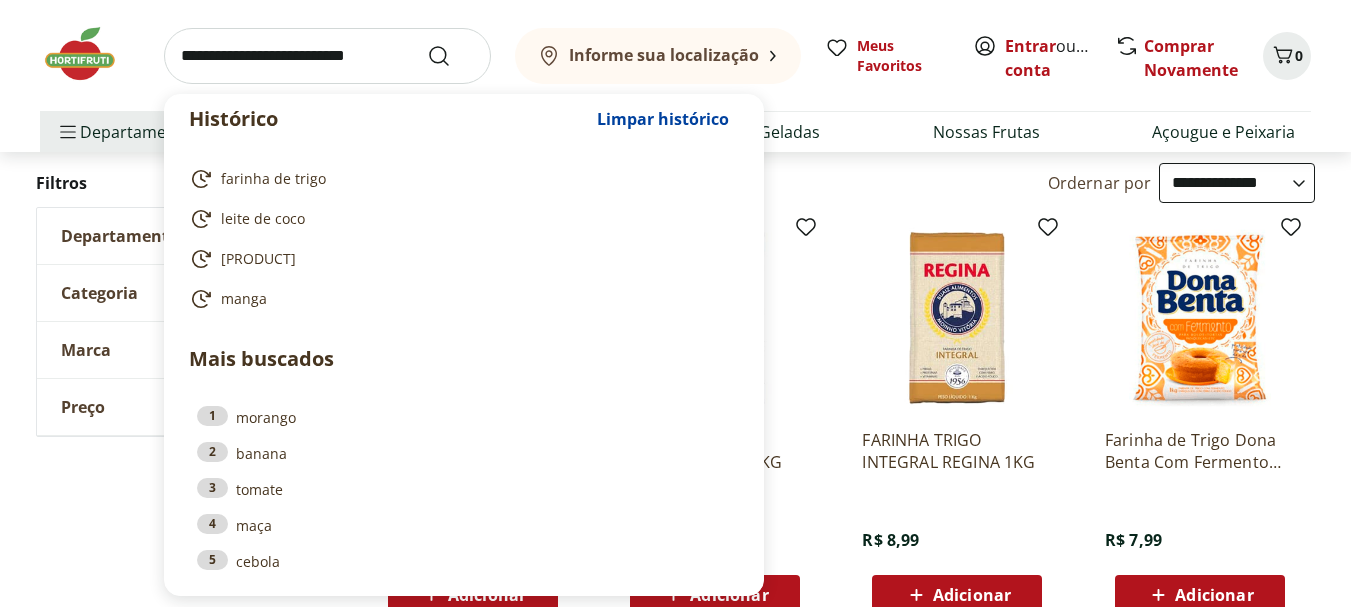 click at bounding box center [327, 56] 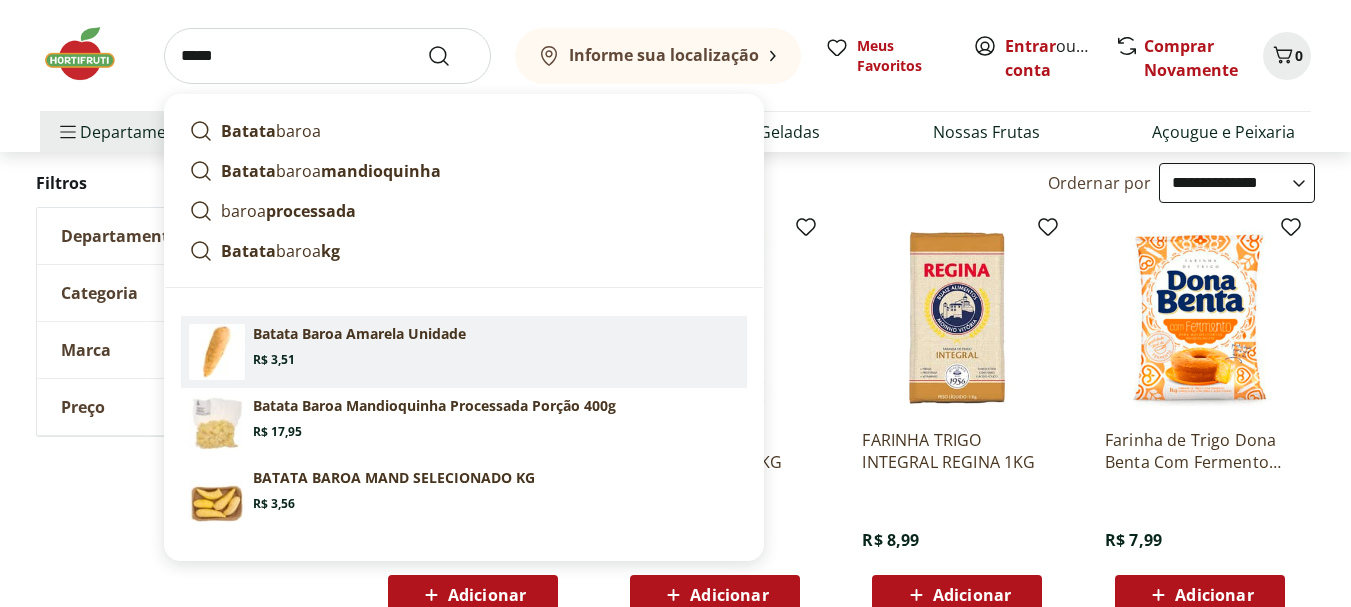 click on "[PRODUCT] Price: [PRICE]" at bounding box center (496, 346) 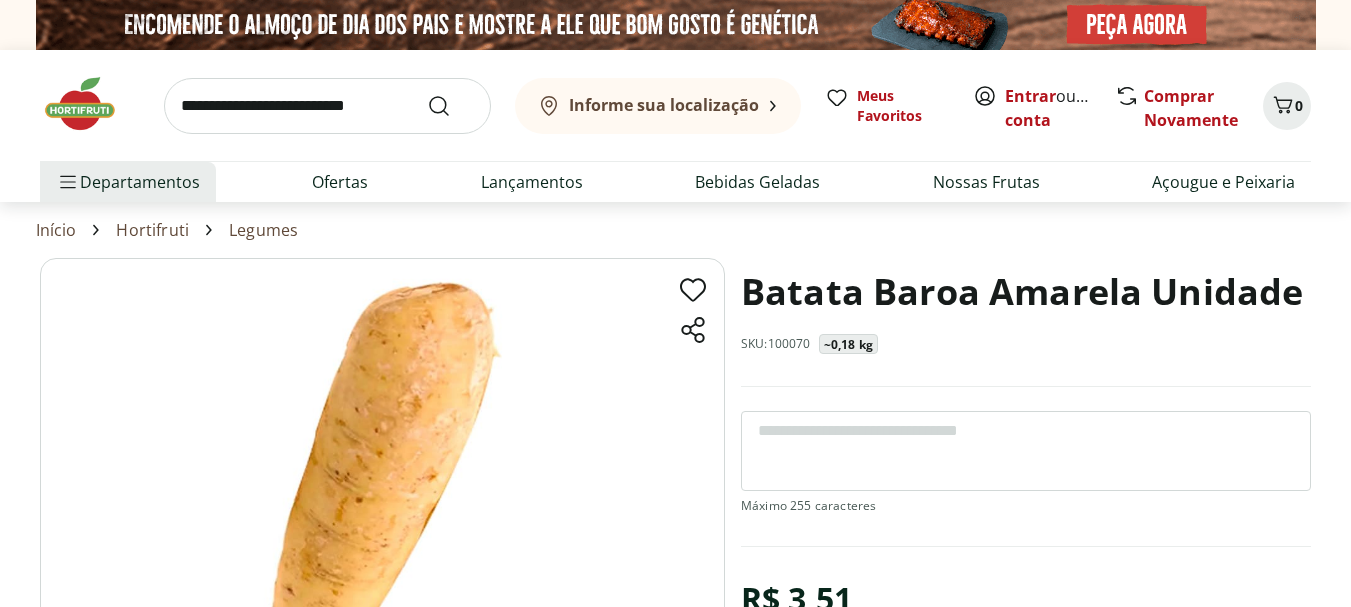 scroll, scrollTop: 300, scrollLeft: 0, axis: vertical 